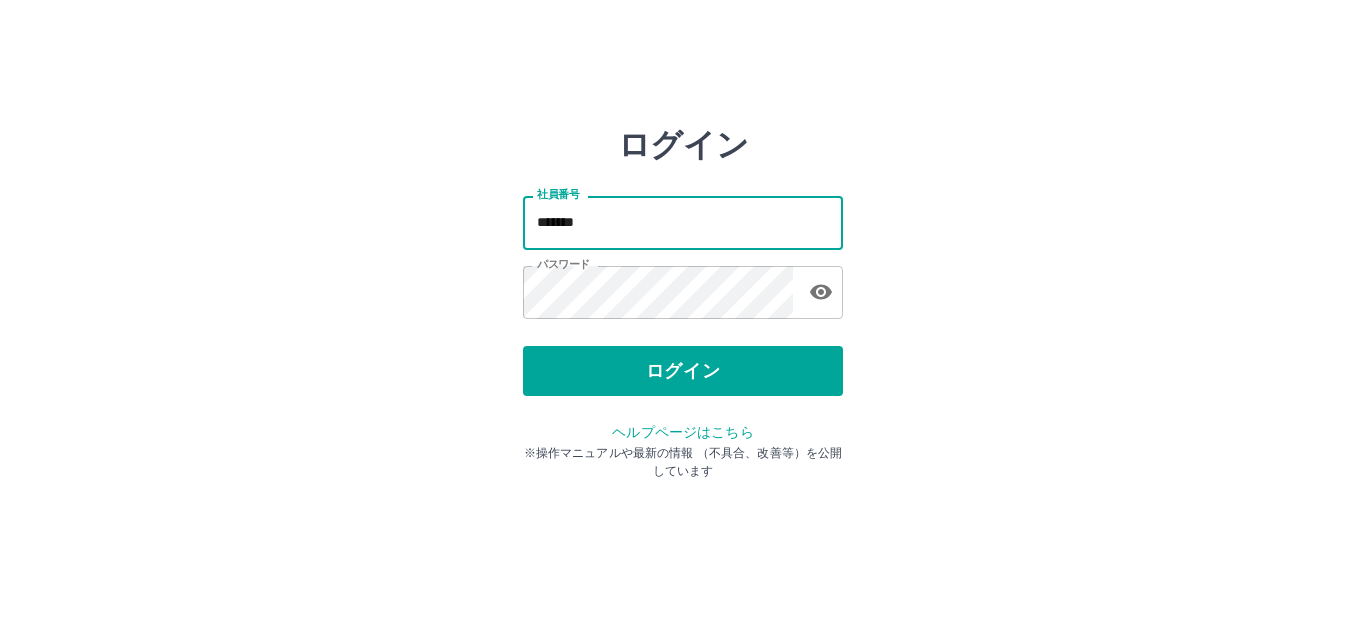 scroll, scrollTop: 0, scrollLeft: 0, axis: both 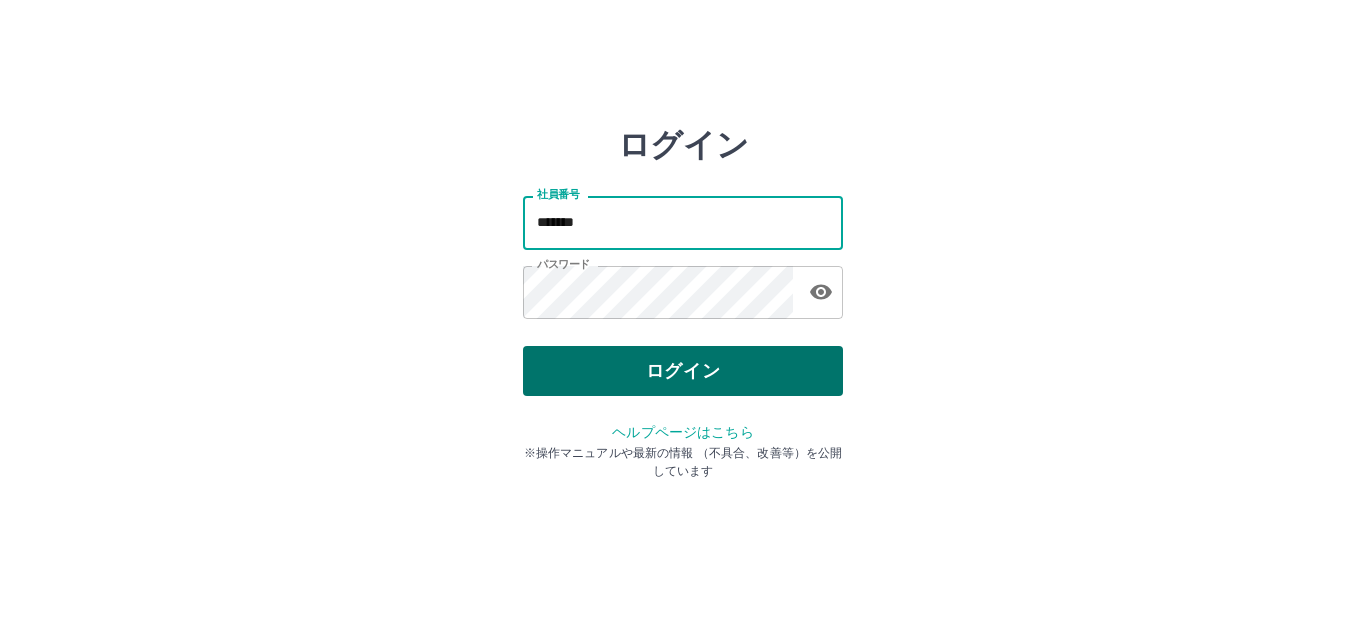 click on "ログイン" at bounding box center (683, 371) 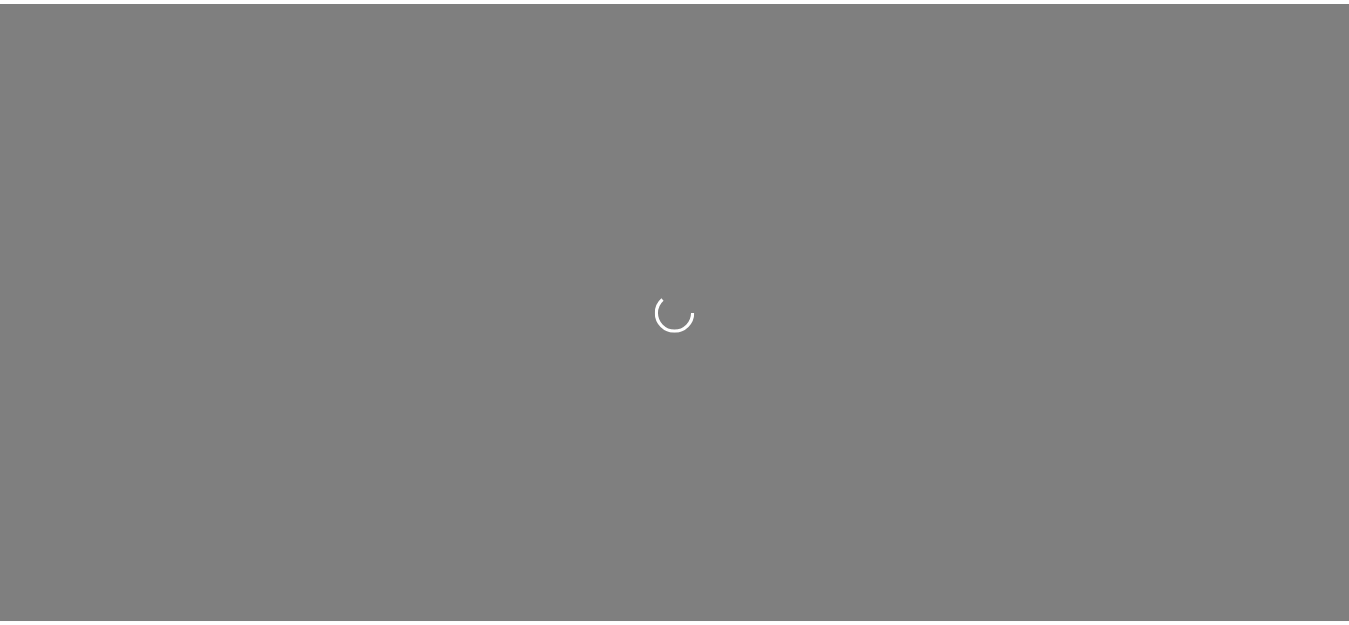 scroll, scrollTop: 0, scrollLeft: 0, axis: both 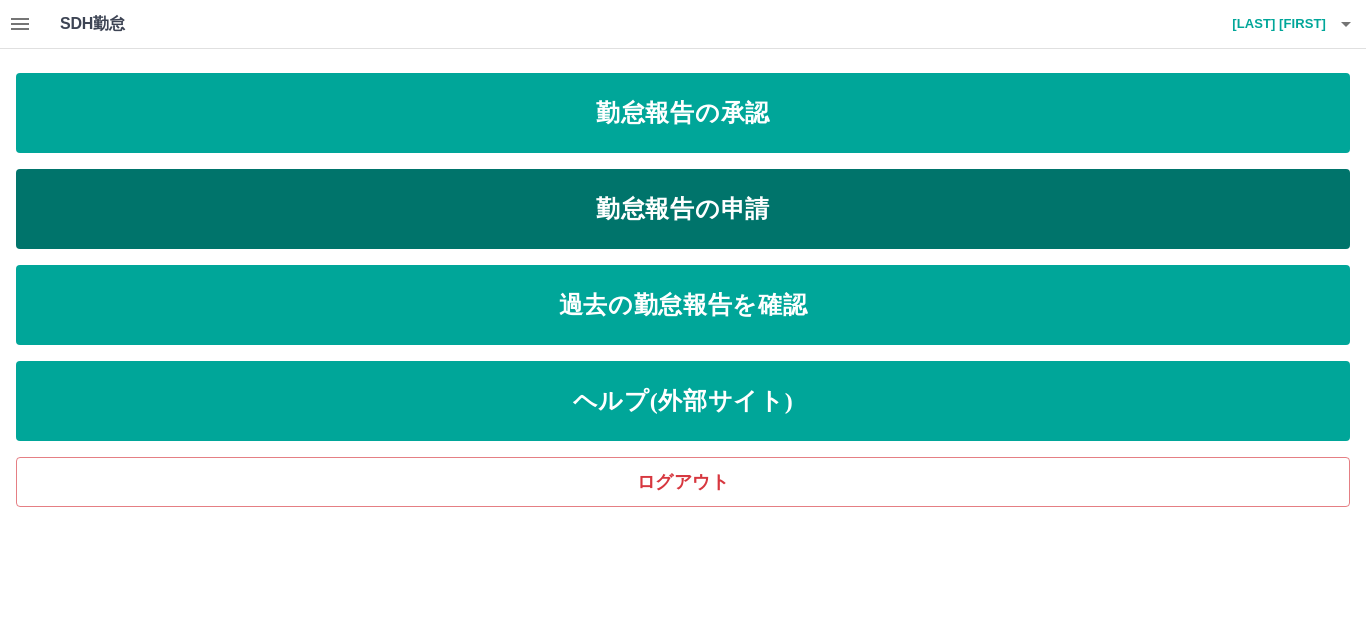 click on "勤怠報告の申請" at bounding box center [683, 209] 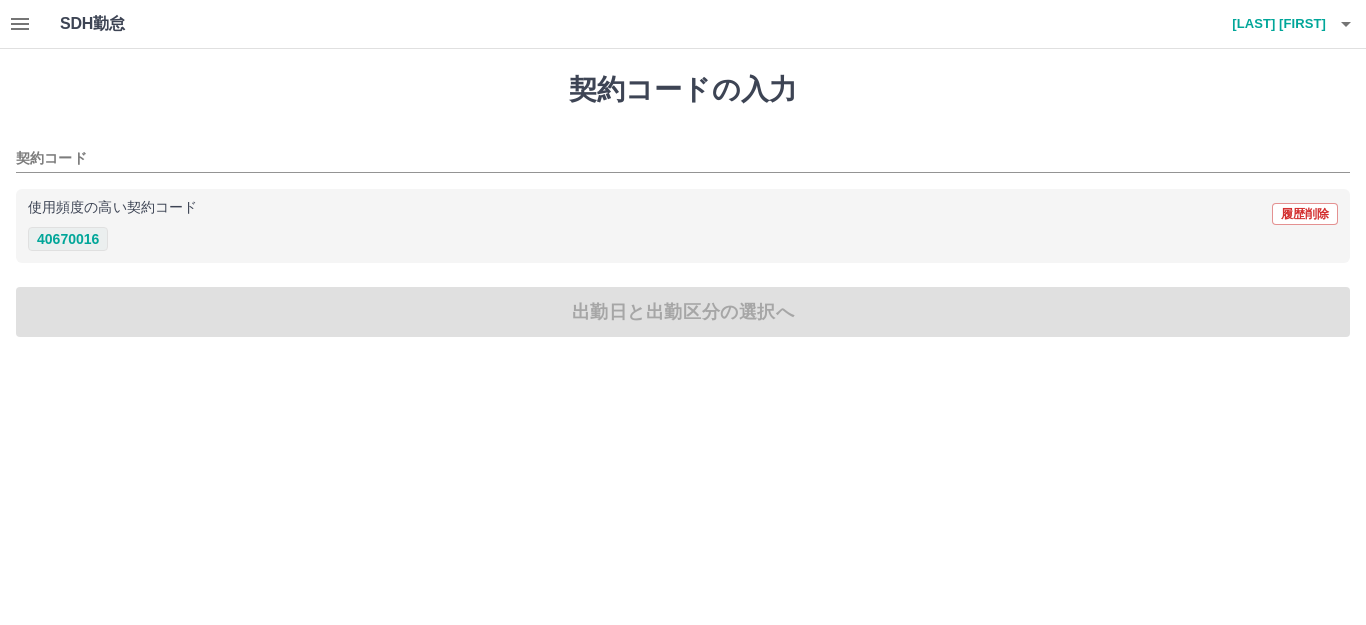 click on "40670016" at bounding box center [68, 239] 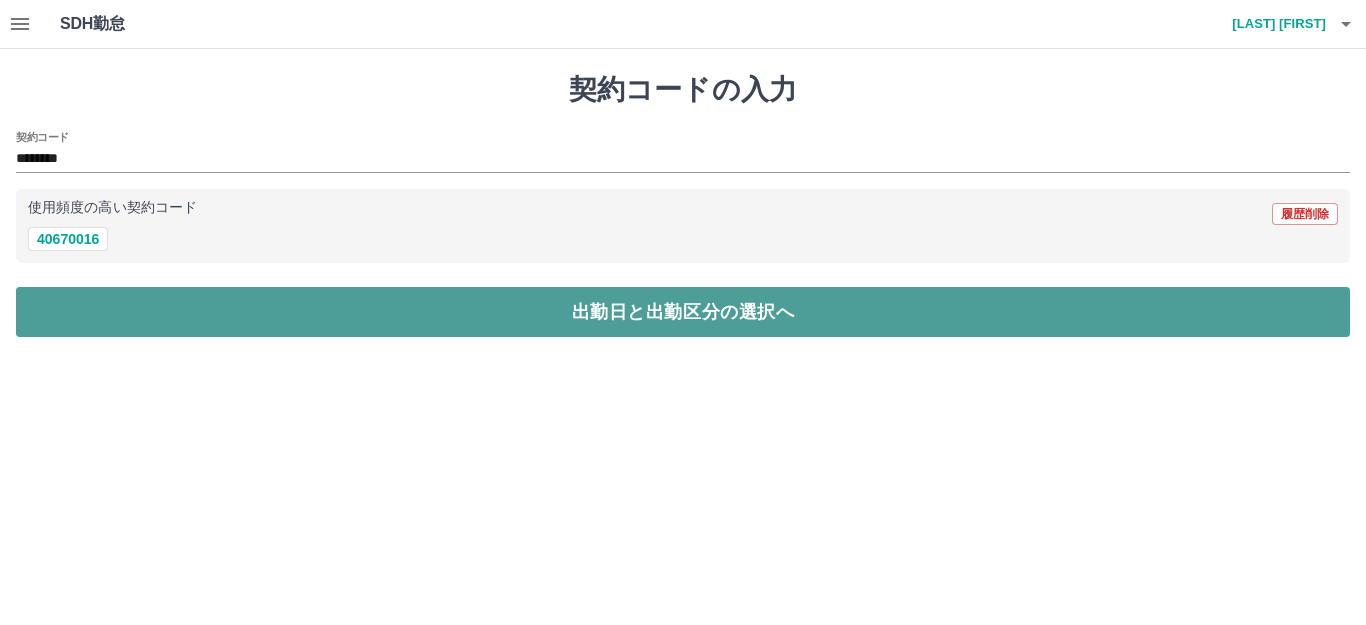 click on "出勤日と出勤区分の選択へ" at bounding box center [683, 312] 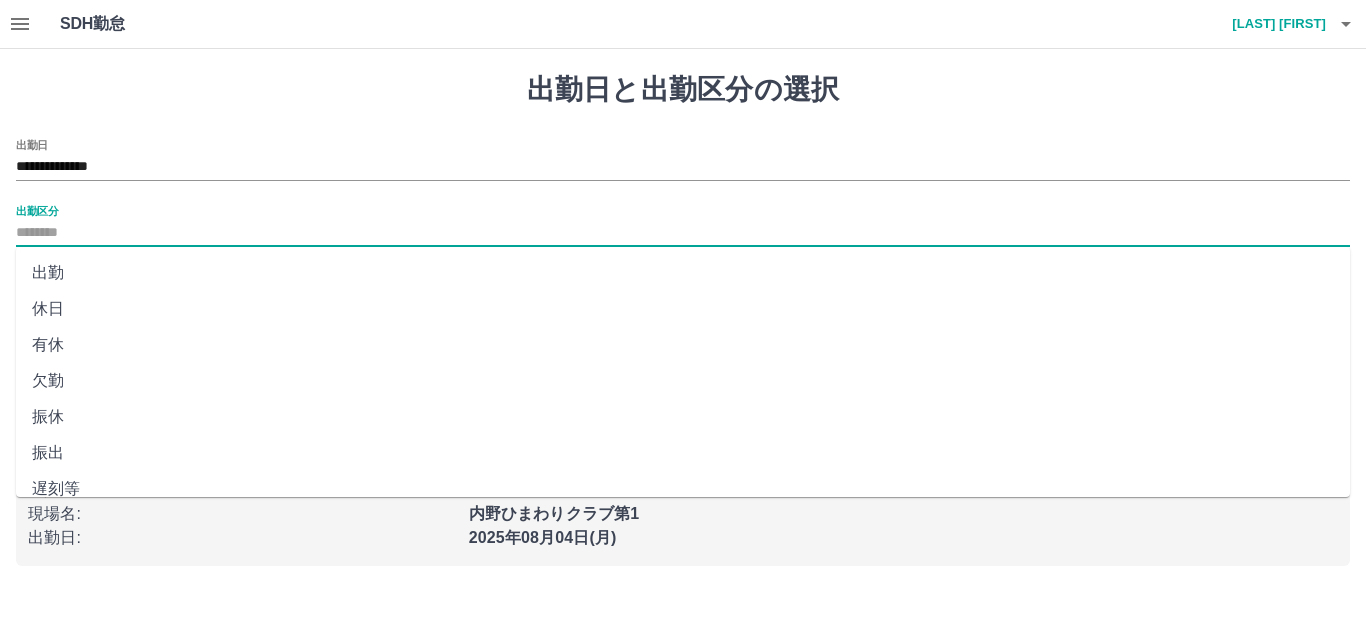 click on "出勤区分" at bounding box center [683, 233] 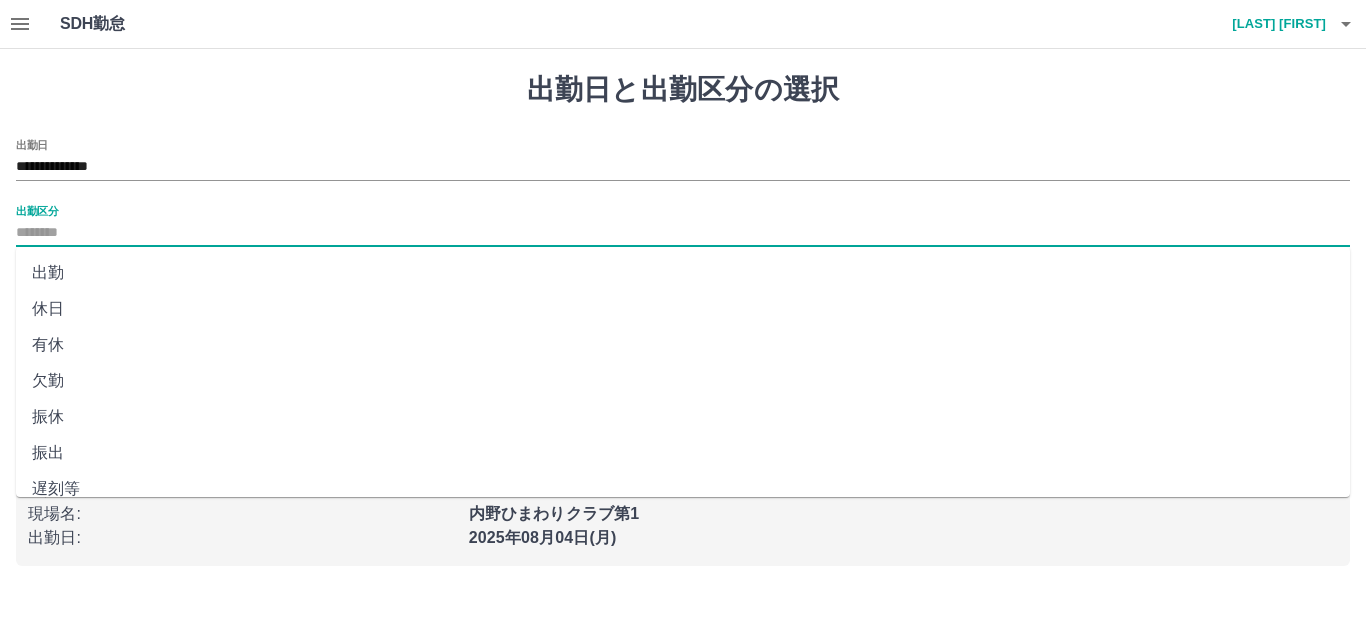 click on "出勤" at bounding box center (683, 273) 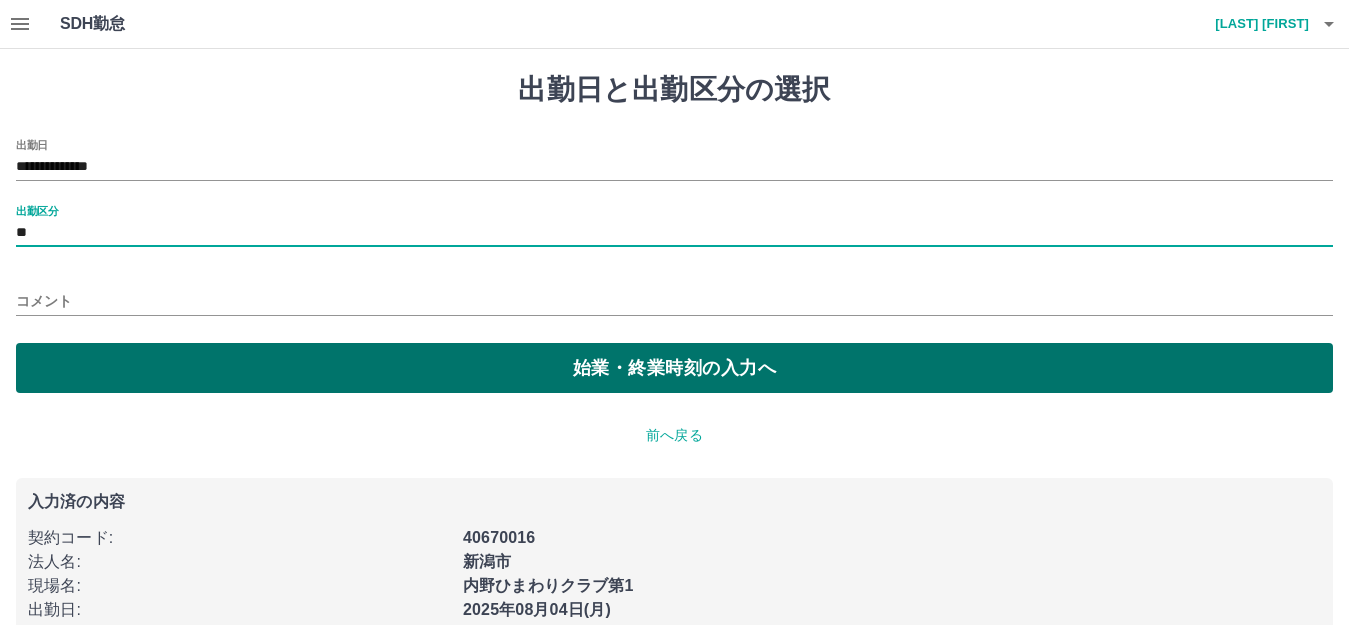 click on "始業・終業時刻の入力へ" at bounding box center [674, 368] 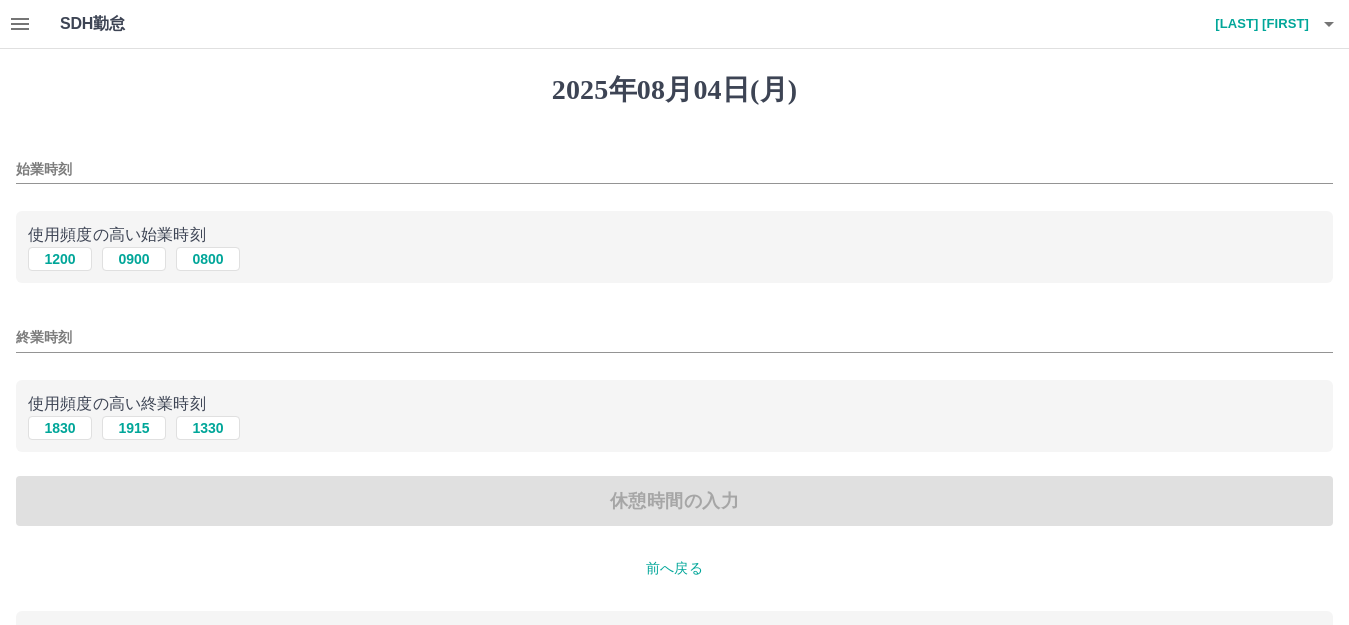 click on "始業時刻" at bounding box center [674, 169] 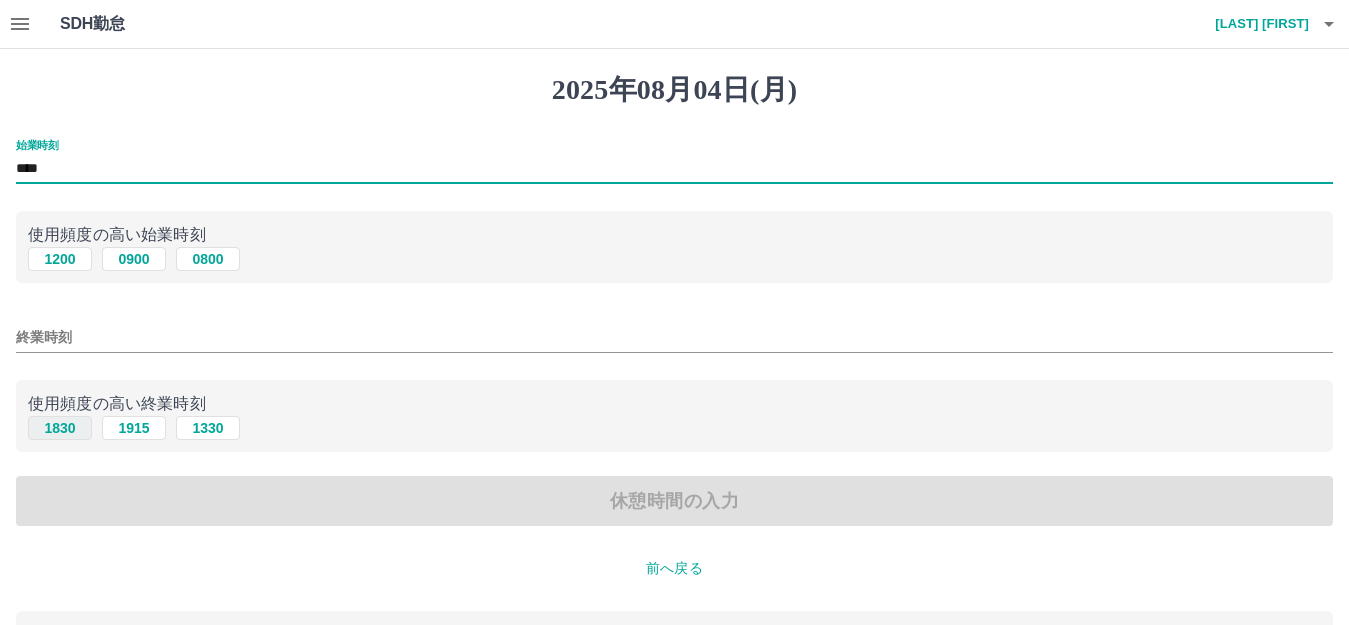 type on "****" 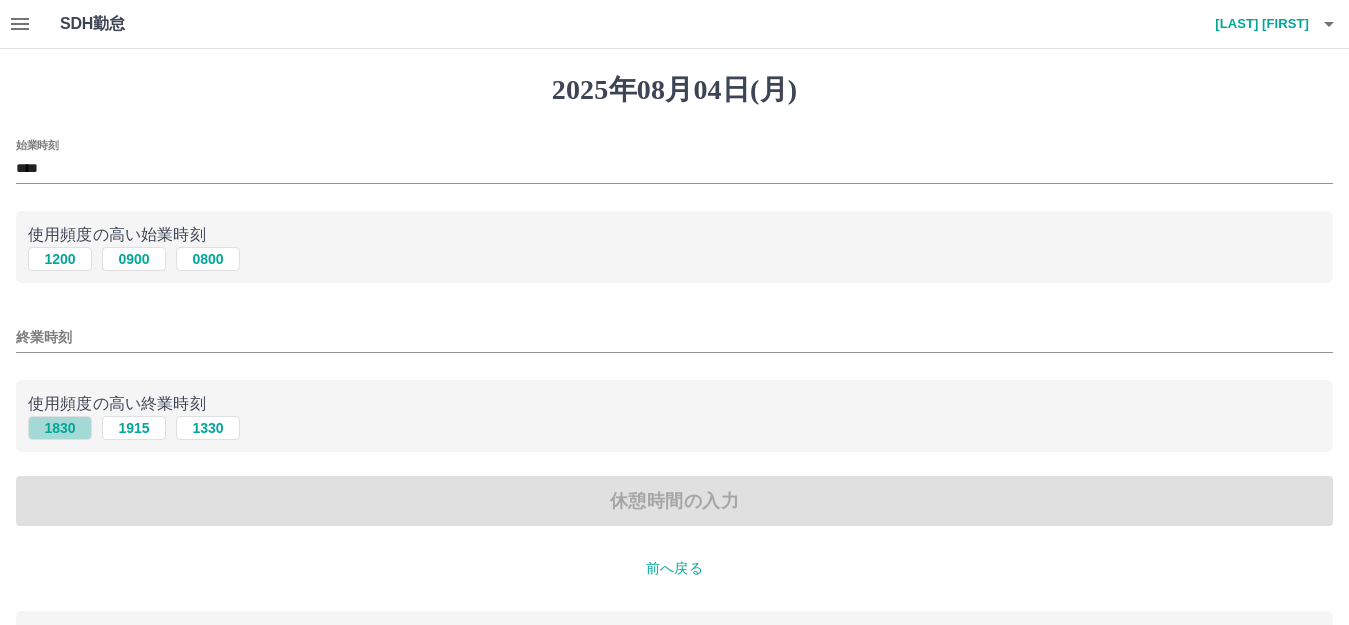 click on "1830" at bounding box center (60, 428) 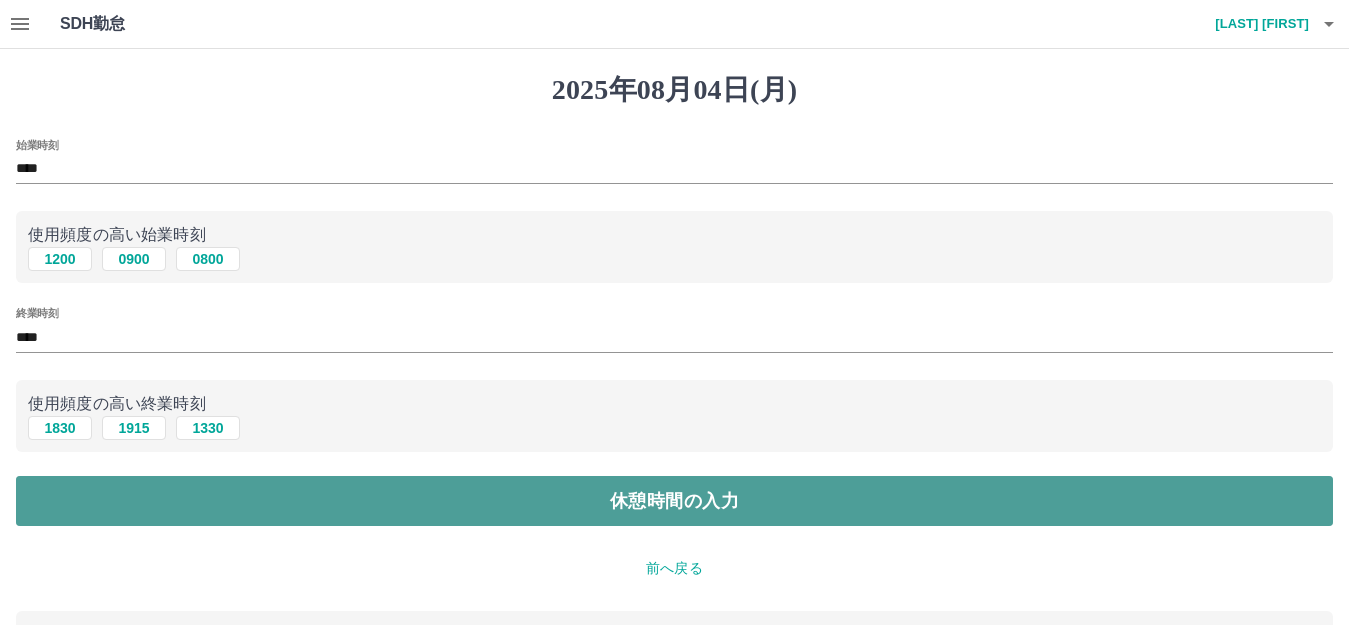 click on "休憩時間の入力" at bounding box center (674, 501) 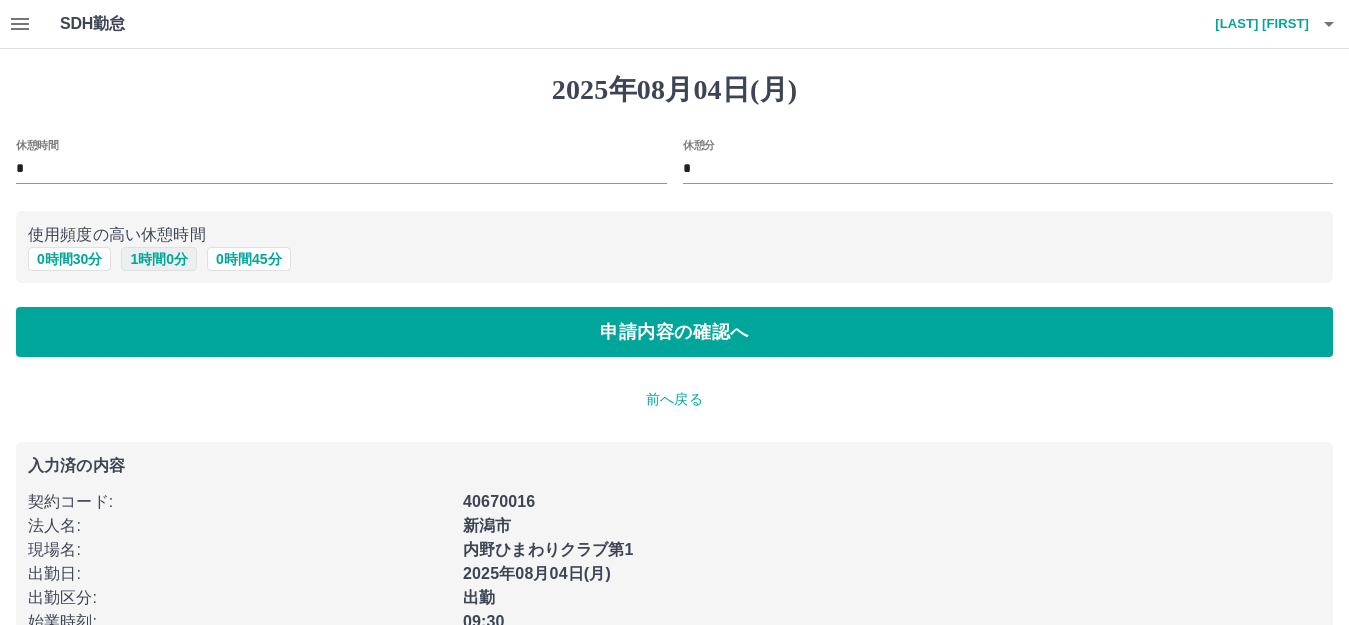 click on "1 時間 0 分" at bounding box center [159, 259] 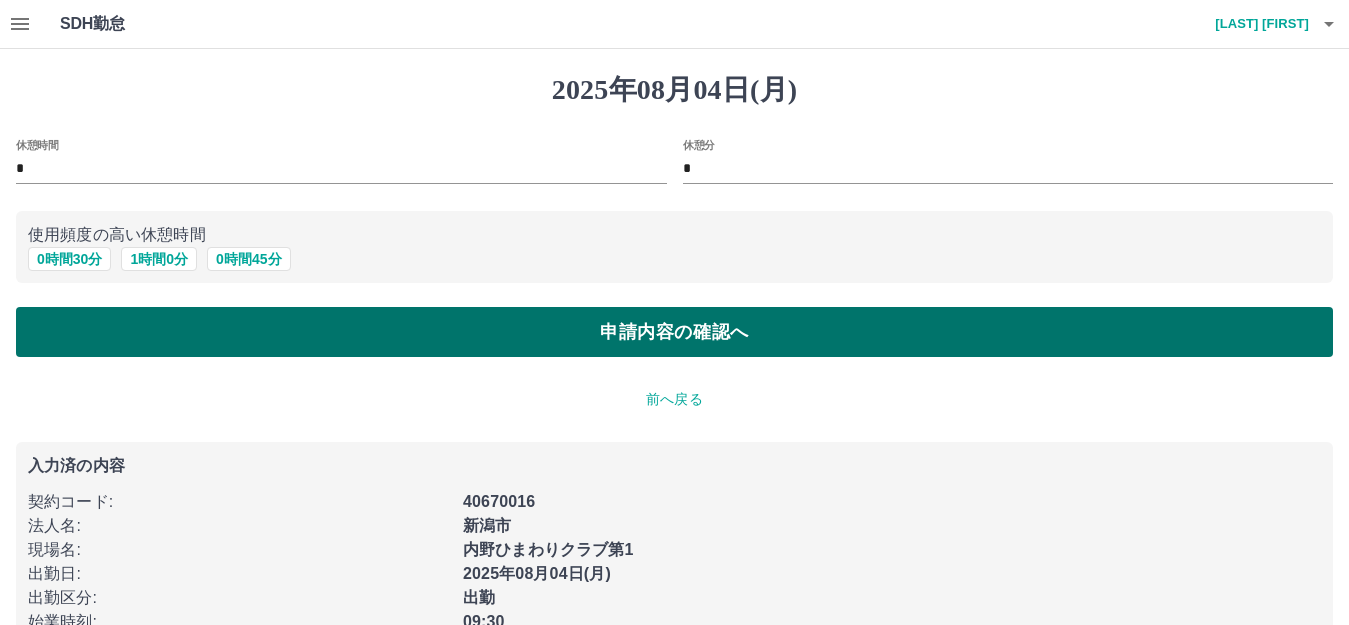 click on "申請内容の確認へ" at bounding box center [674, 332] 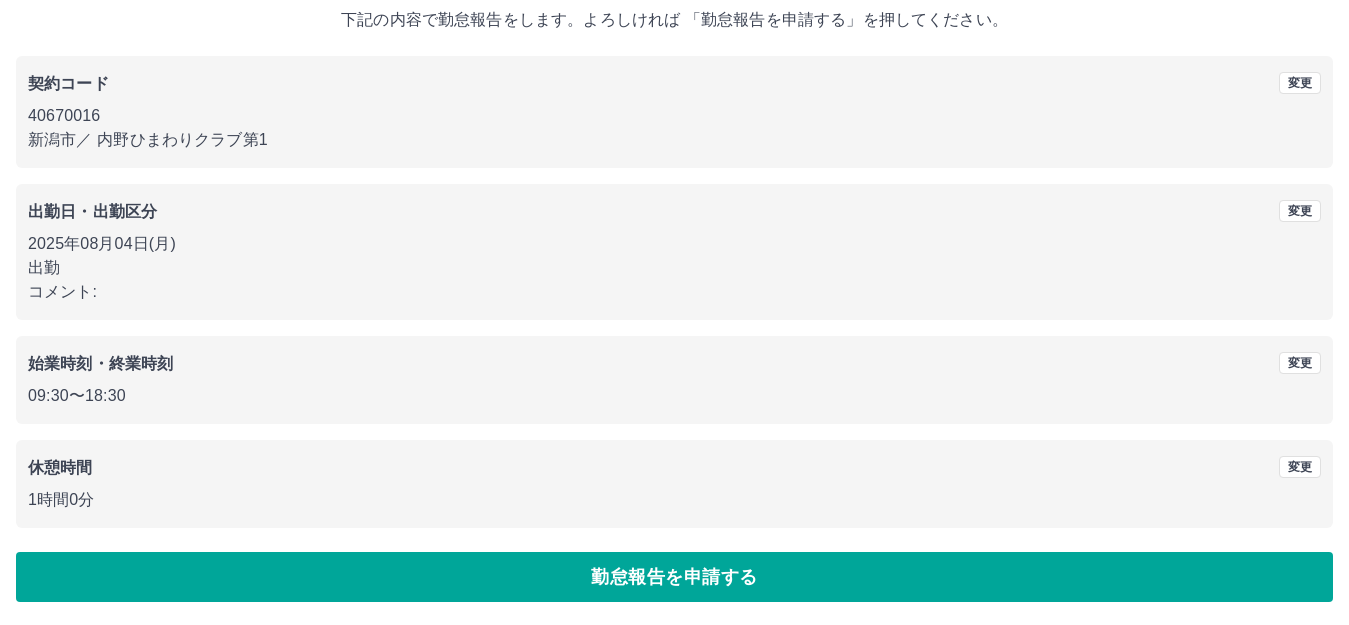 scroll, scrollTop: 124, scrollLeft: 0, axis: vertical 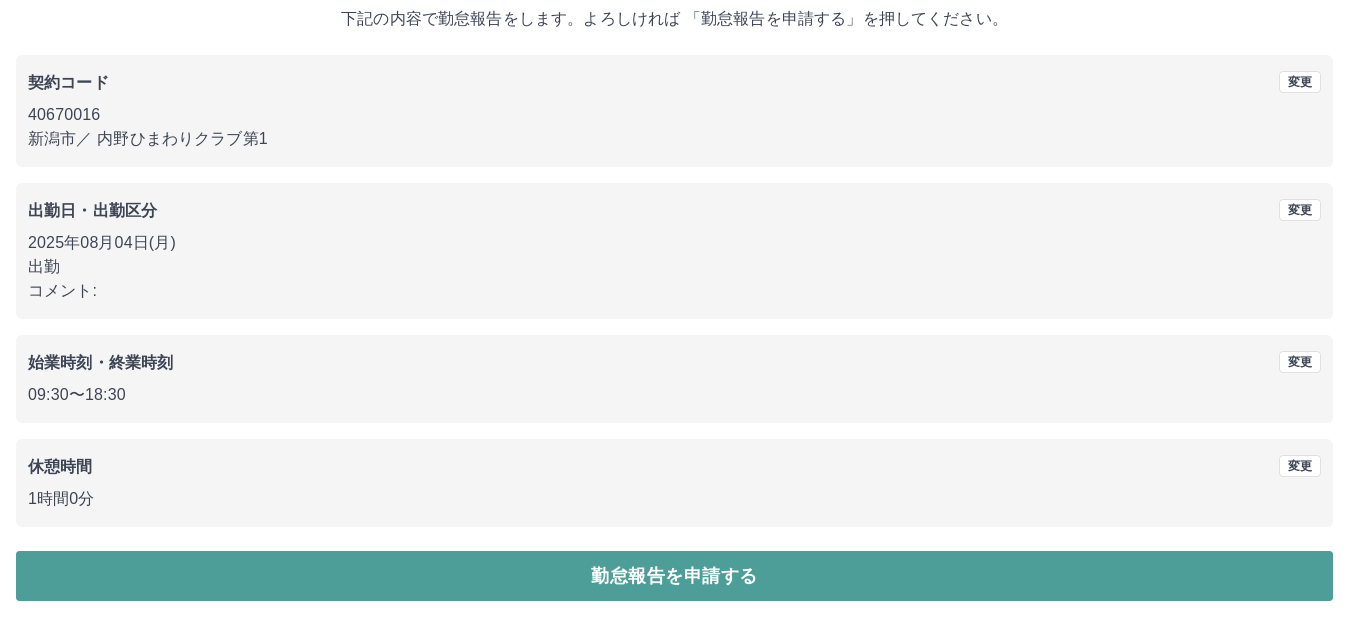click on "勤怠報告を申請する" at bounding box center (674, 576) 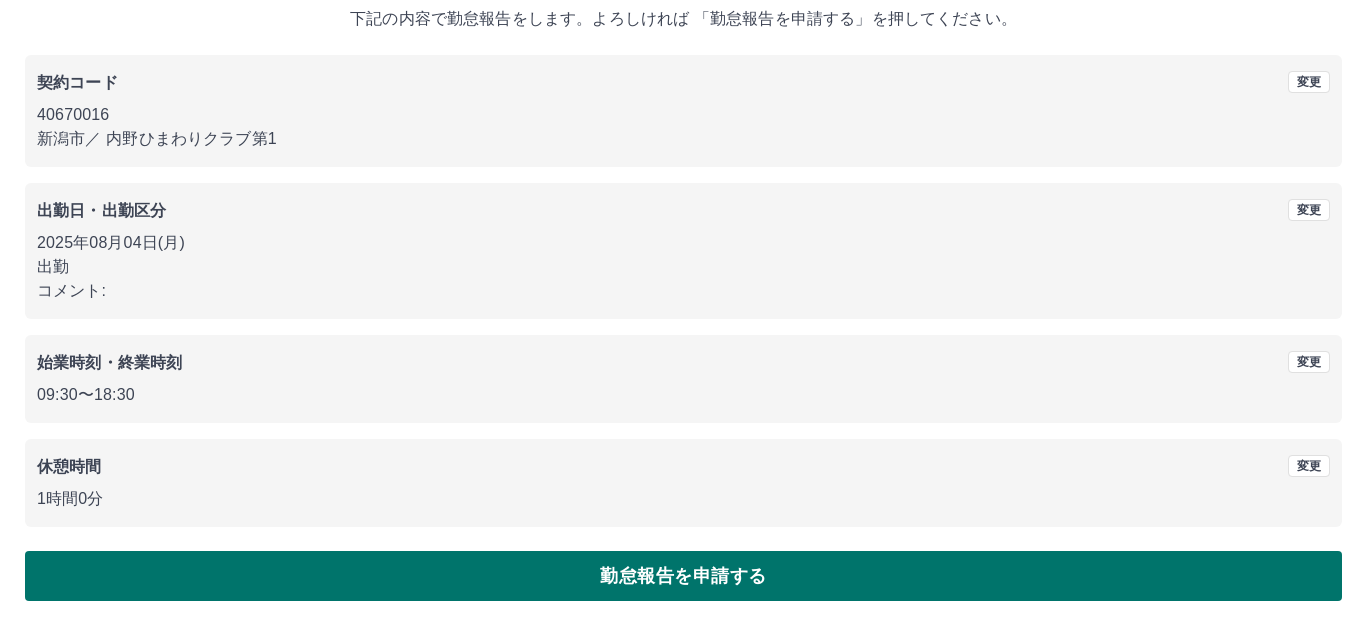 scroll, scrollTop: 0, scrollLeft: 0, axis: both 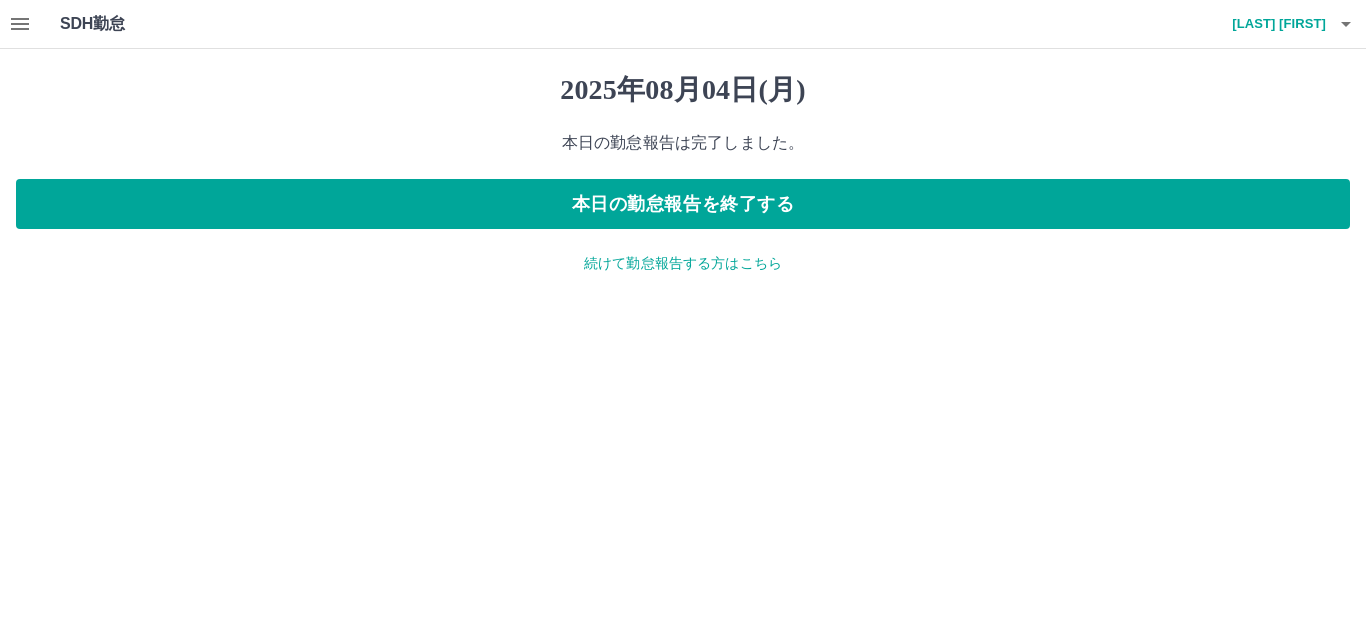 click on "本日の勤怠報告は完了しました。" at bounding box center [683, 143] 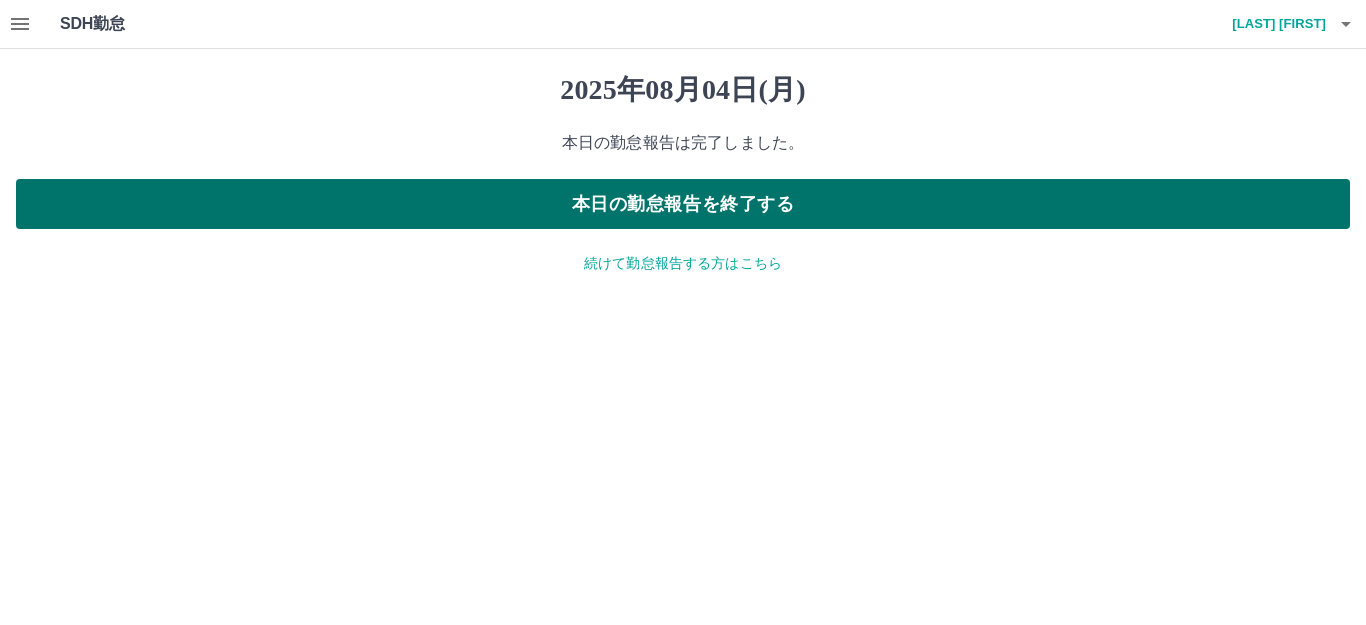 click on "本日の勤怠報告を終了する" at bounding box center [683, 204] 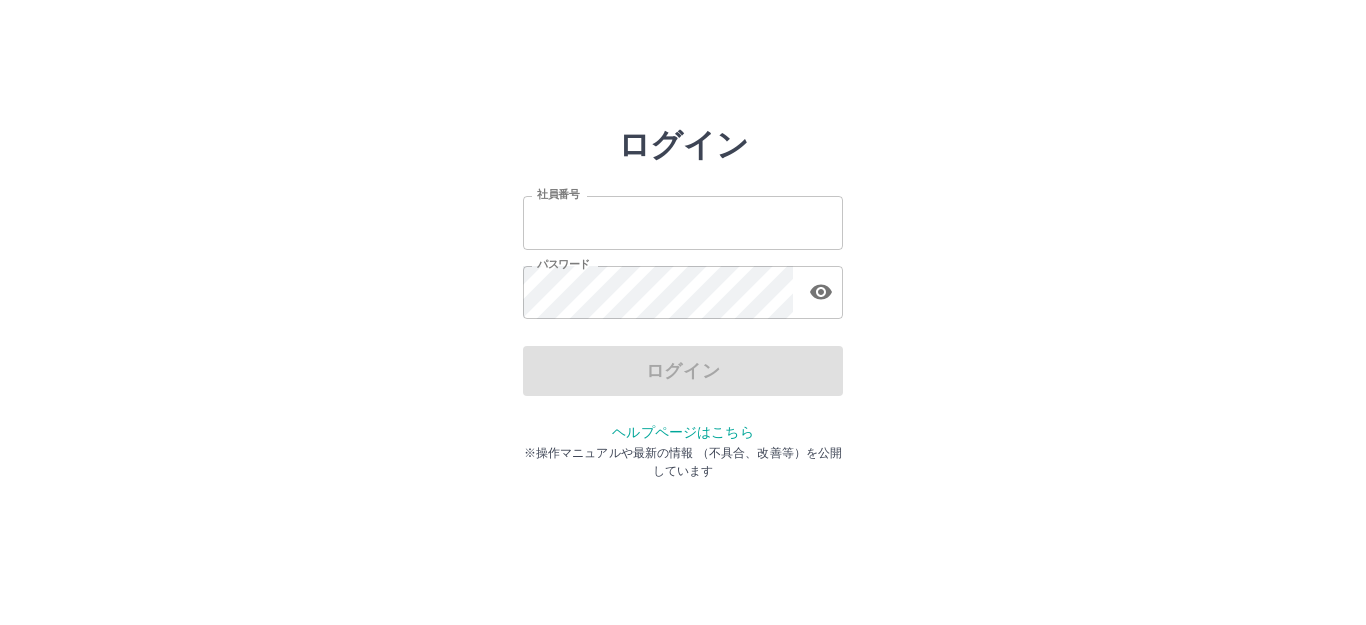 scroll, scrollTop: 0, scrollLeft: 0, axis: both 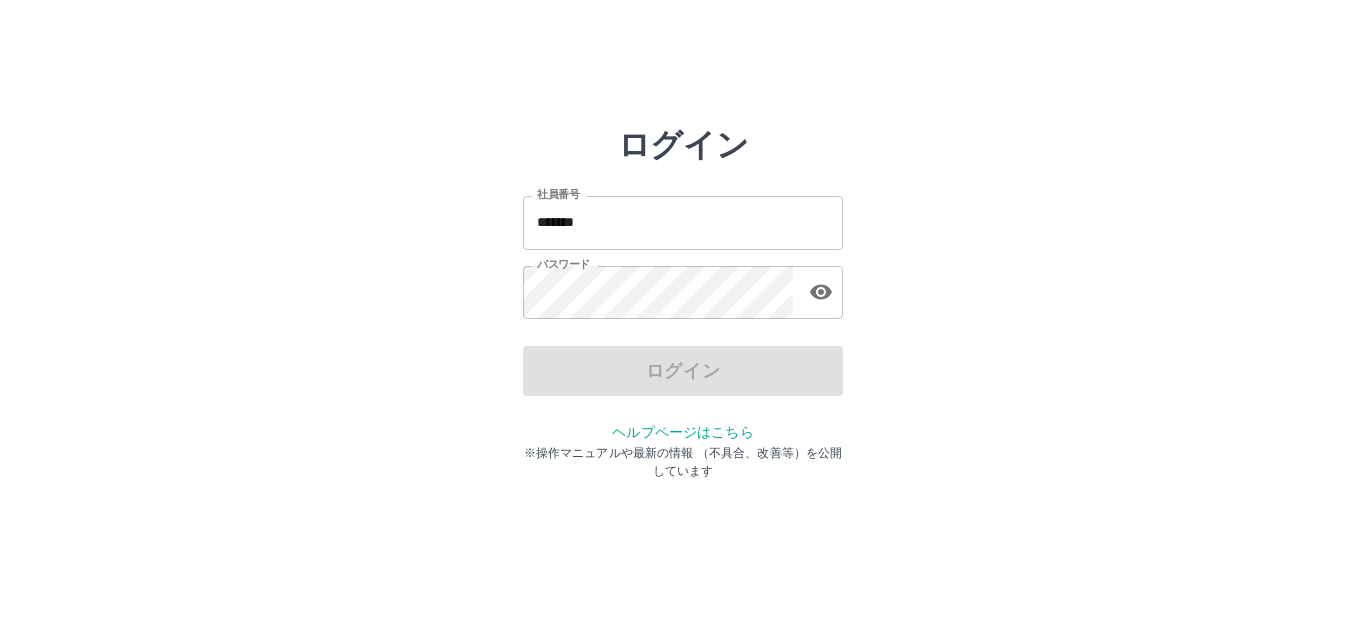 click on "ログイン" at bounding box center [683, 371] 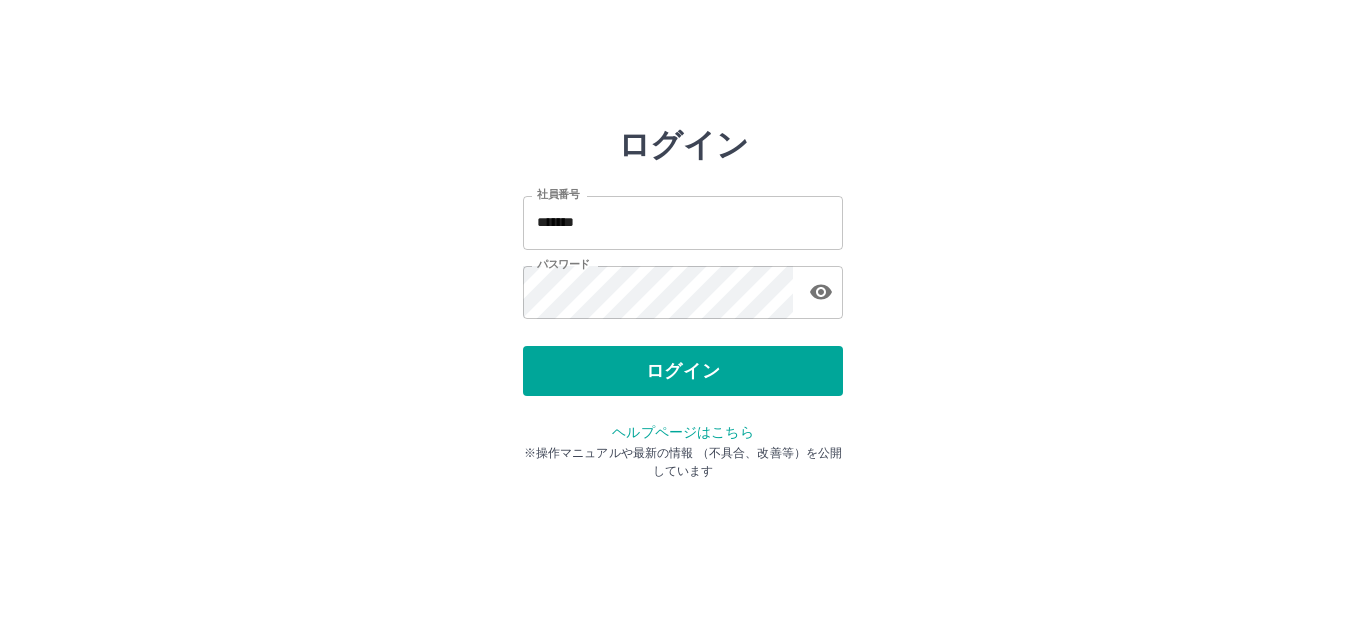 click on "ログイン" at bounding box center (683, 371) 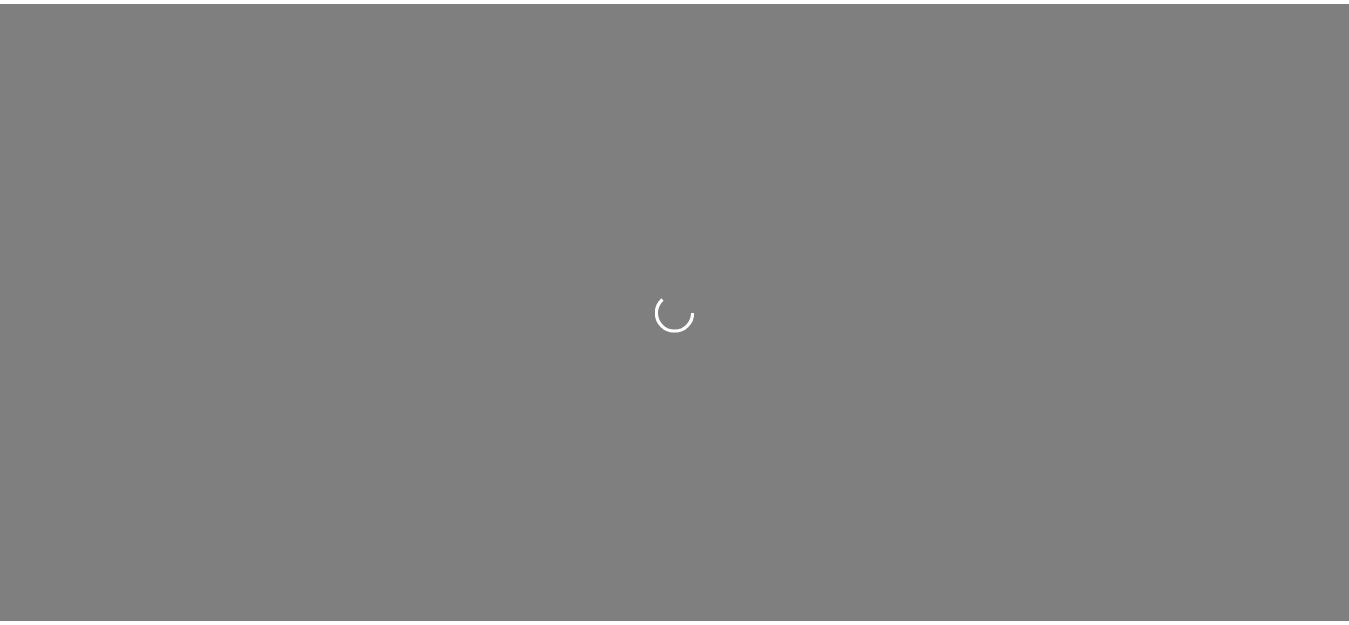 scroll, scrollTop: 0, scrollLeft: 0, axis: both 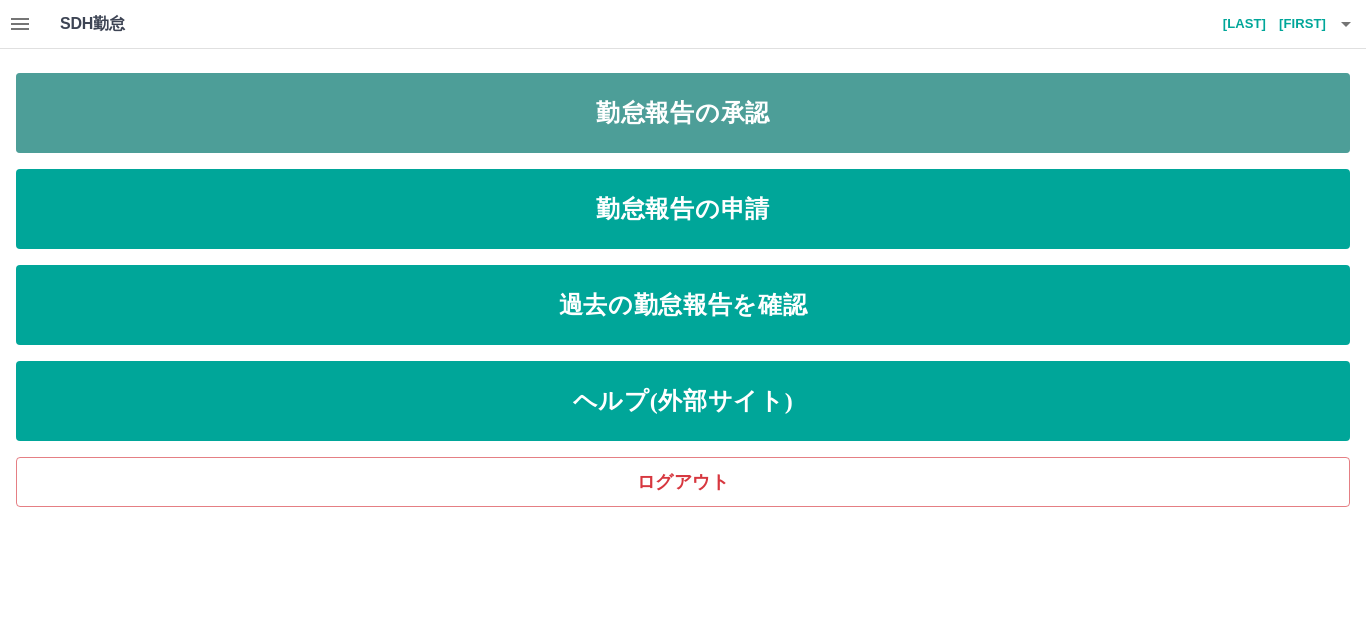 click on "勤怠報告の承認" at bounding box center [683, 113] 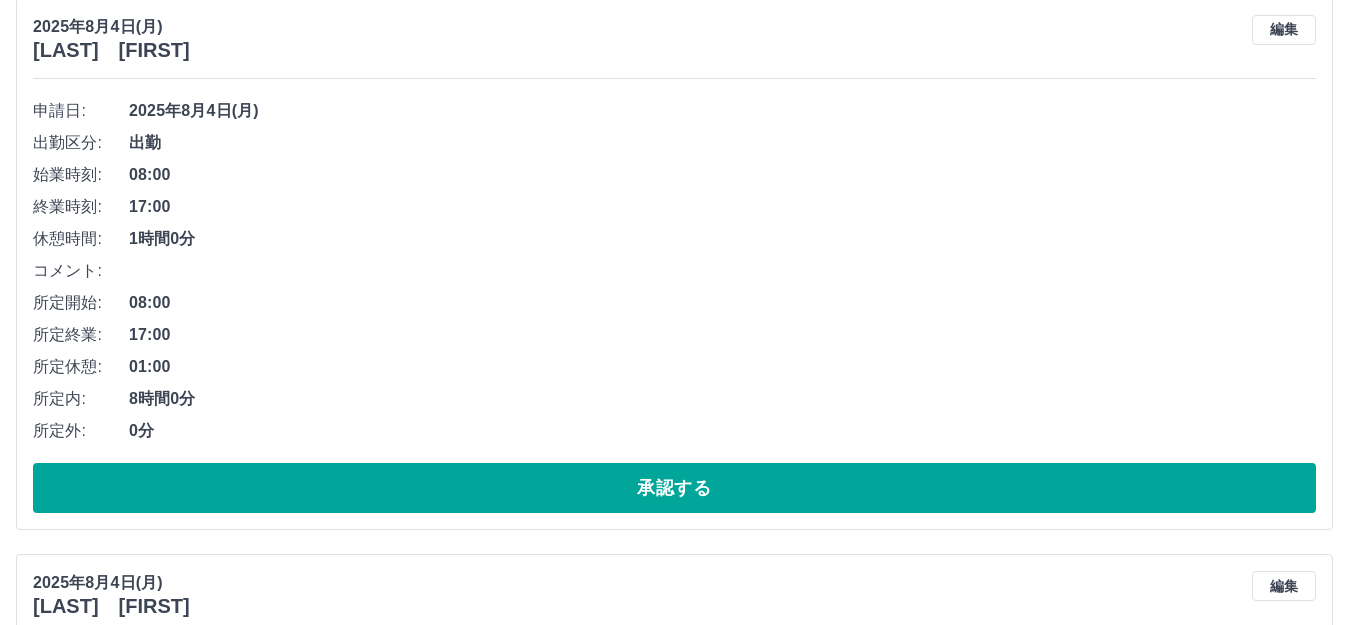 scroll, scrollTop: 0, scrollLeft: 0, axis: both 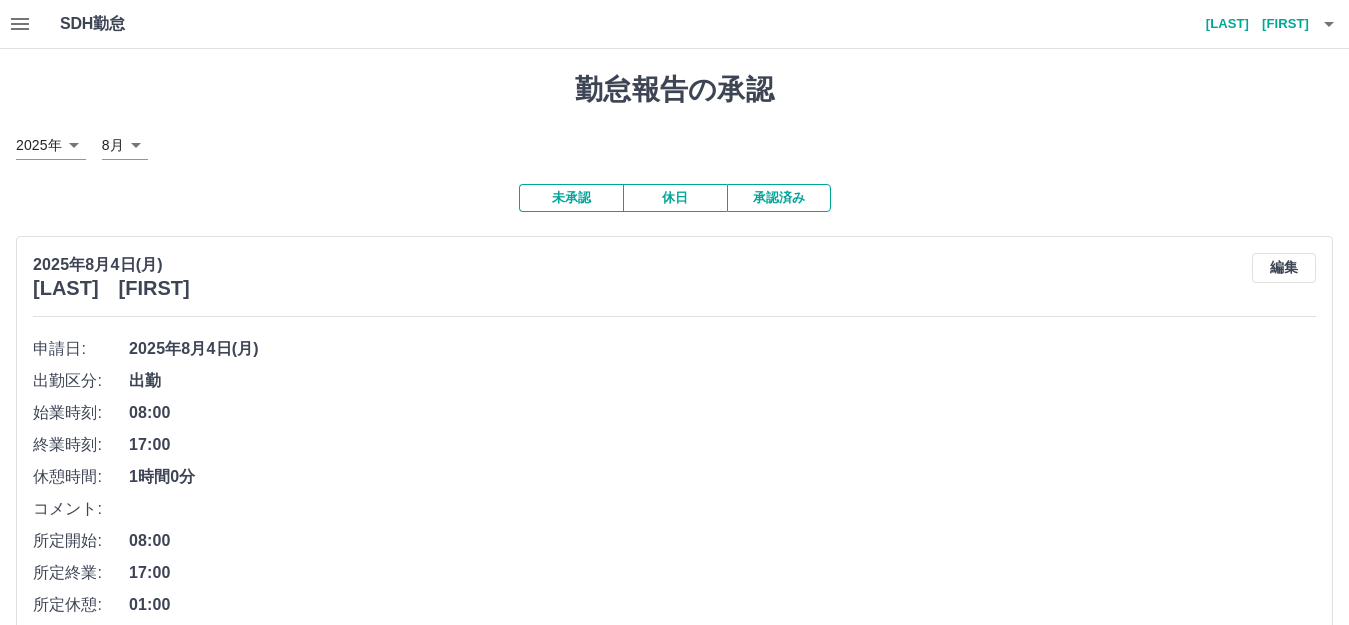 click on "SDH勤怠 本合　智子 勤怠報告の承認 2025年 **** 8月 * 未承認 休日 承認済み 2025年8月4日(月) 関東　佑輝 編集 申請日: 2025年8月4日(月) 出勤区分: 出勤 始業時刻: 08:00 終業時刻: 17:00 休憩時間: 1時間0分 コメント: 所定開始: 08:00 所定終業: 17:00 所定休憩: 01:00 所定内: 8時間0分 所定外: 0分 承認する 2025年8月4日(月) 小林　千夏 編集 申請日: 2025年8月4日(月) 出勤区分: 出勤 始業時刻: 08:00 終業時刻: 17:00 休憩時間: 1時間0分 コメント: 所定開始: 08:00 所定終業: 17:00 所定休憩: 01:00 所定内: 8時間0分 所定外: 0分 承認する 2025年8月4日(月) 本合　智子 編集 申請日: 2025年8月4日(月) 出勤区分: 出勤 始業時刻: 09:30 終業時刻: 18:30 休憩時間: 1時間0分 コメント: 所定開始: 09:30 所定終業: 18:30 所定休憩: 01:00 所定内: 8時間0分 所定外: 0分 承認する 2025年8月4日(月) 松沢　悦子 編集 申請日: 0分" at bounding box center (674, 1230) 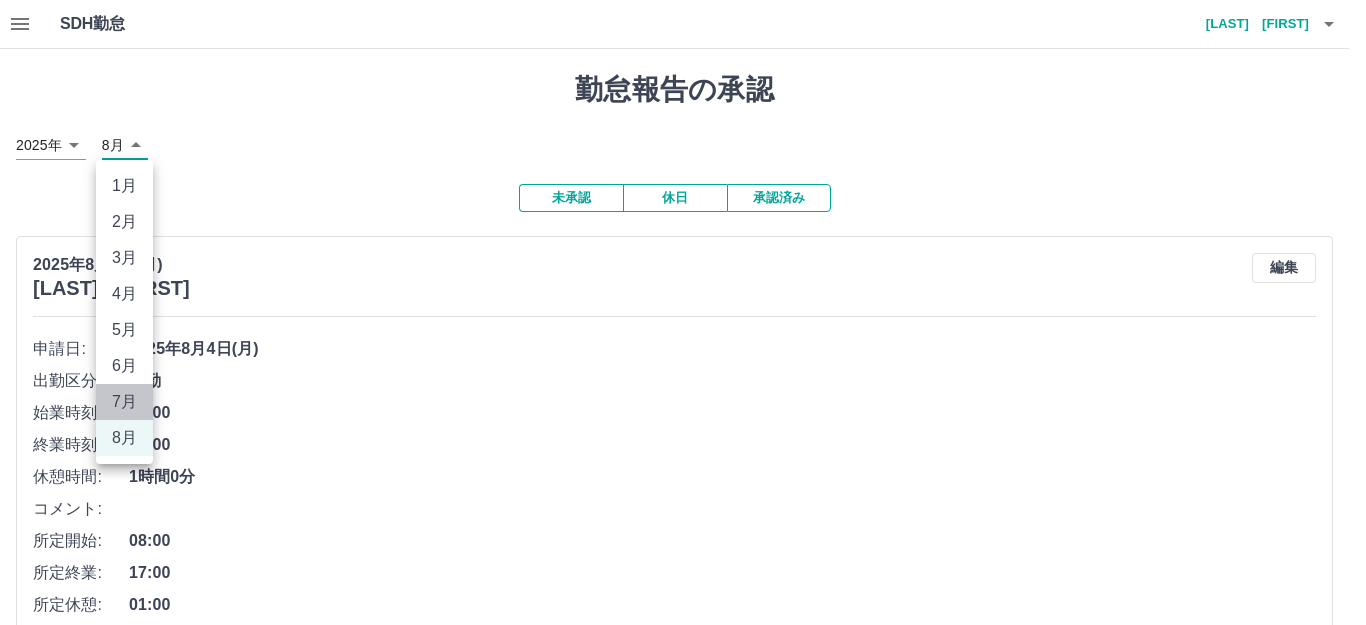 click on "7月" at bounding box center (124, 402) 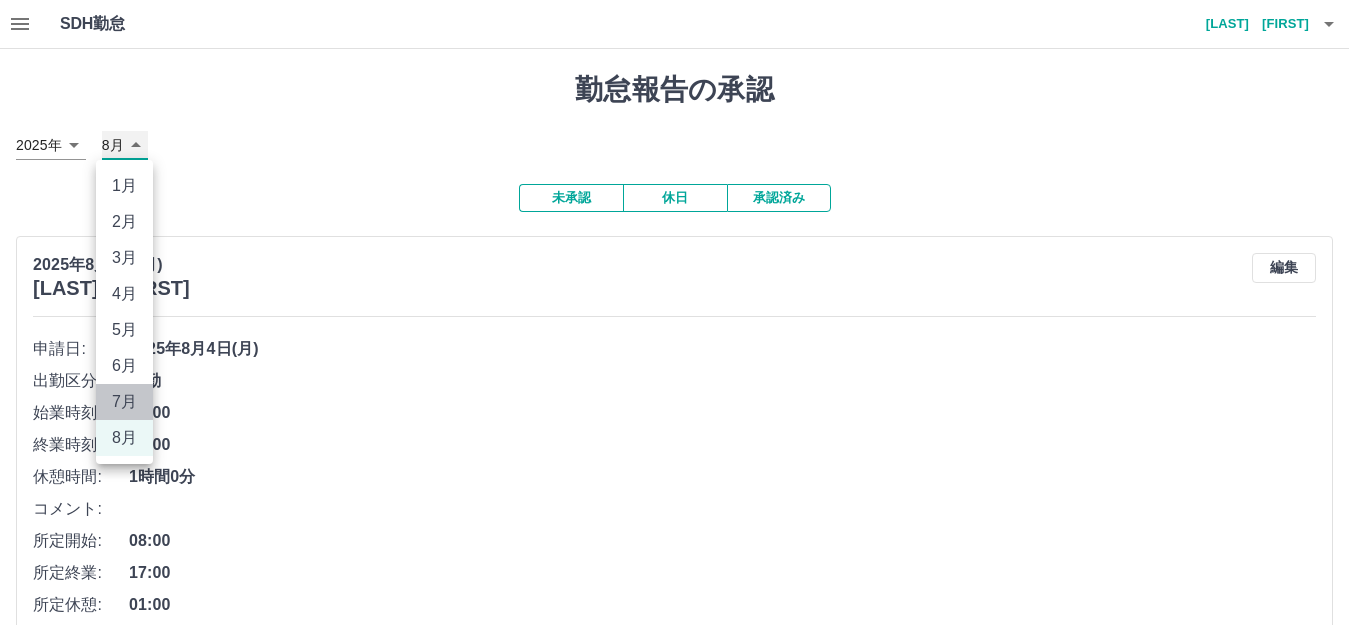 type on "*" 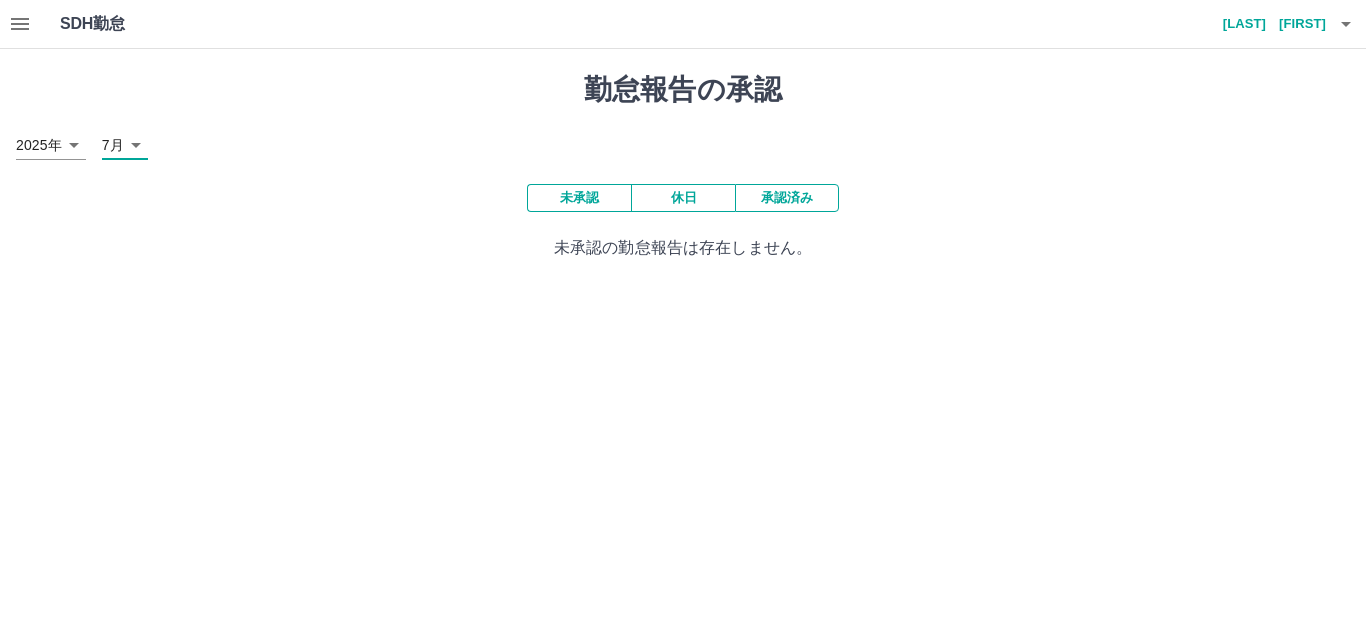 click on "未承認" at bounding box center [579, 198] 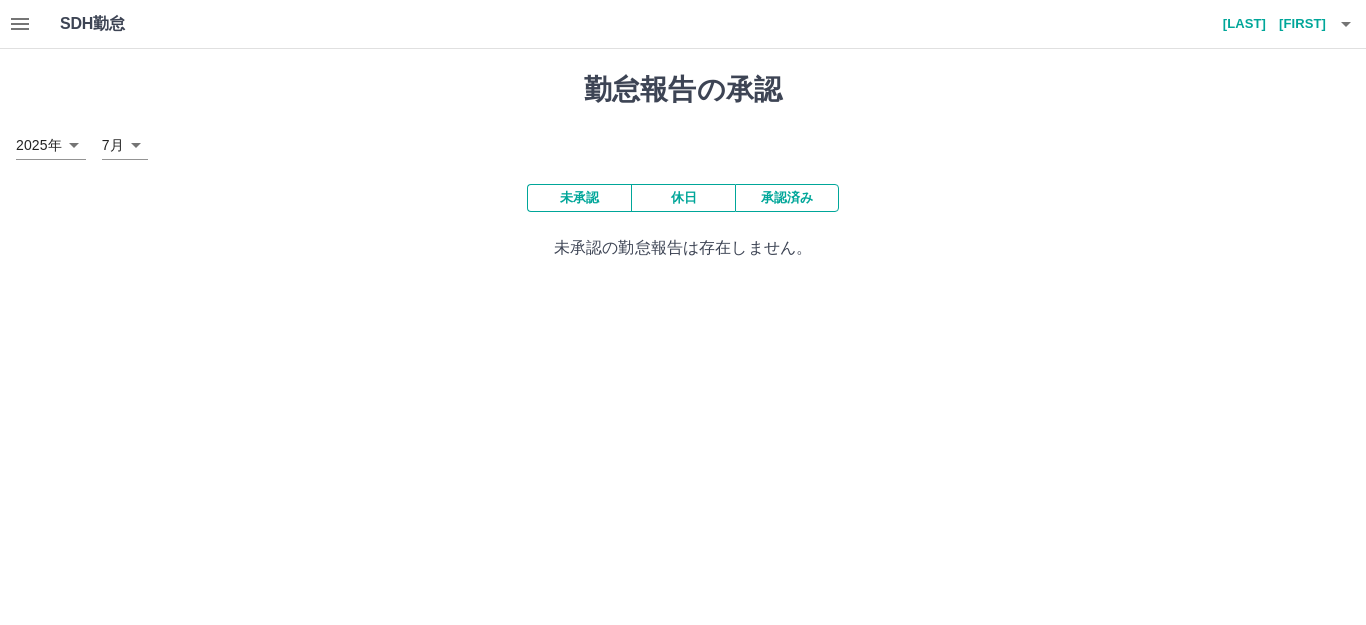 click on "未承認" at bounding box center (579, 198) 